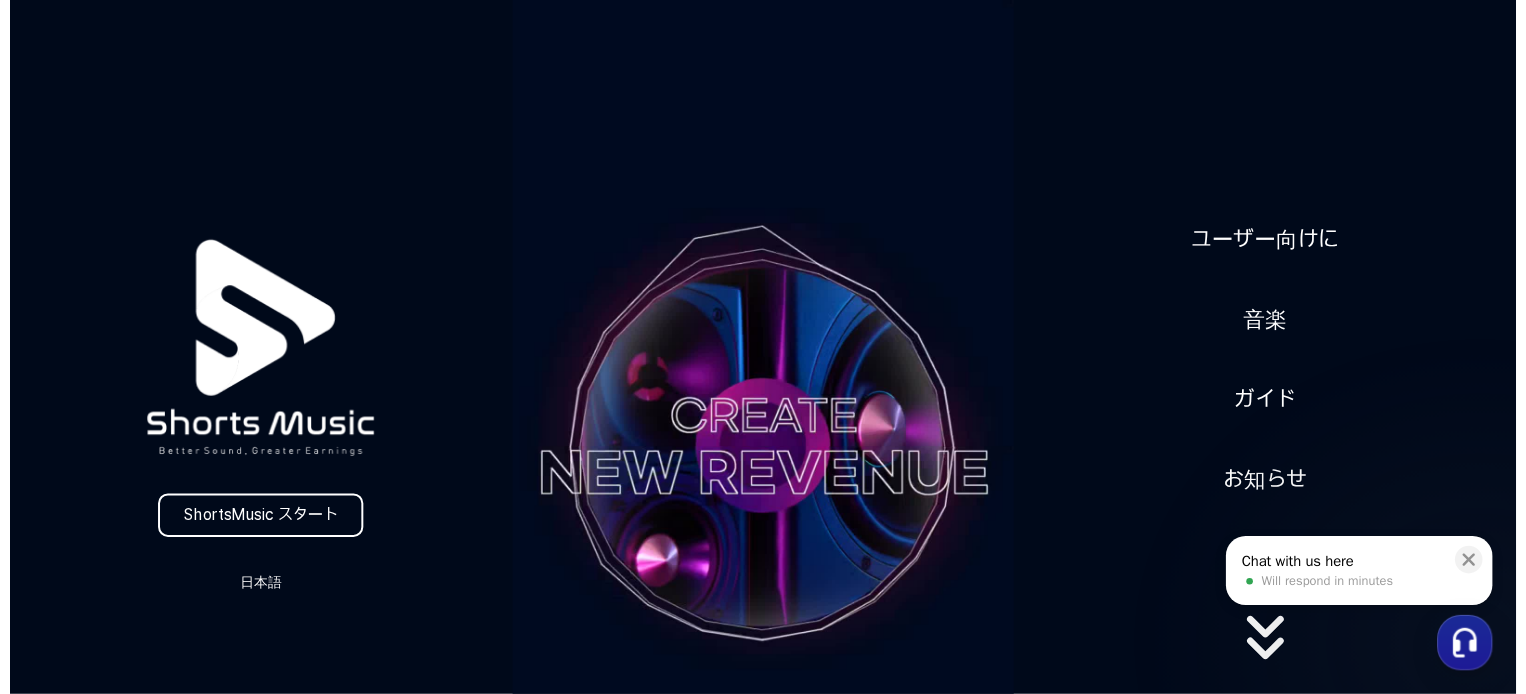 scroll, scrollTop: 0, scrollLeft: 0, axis: both 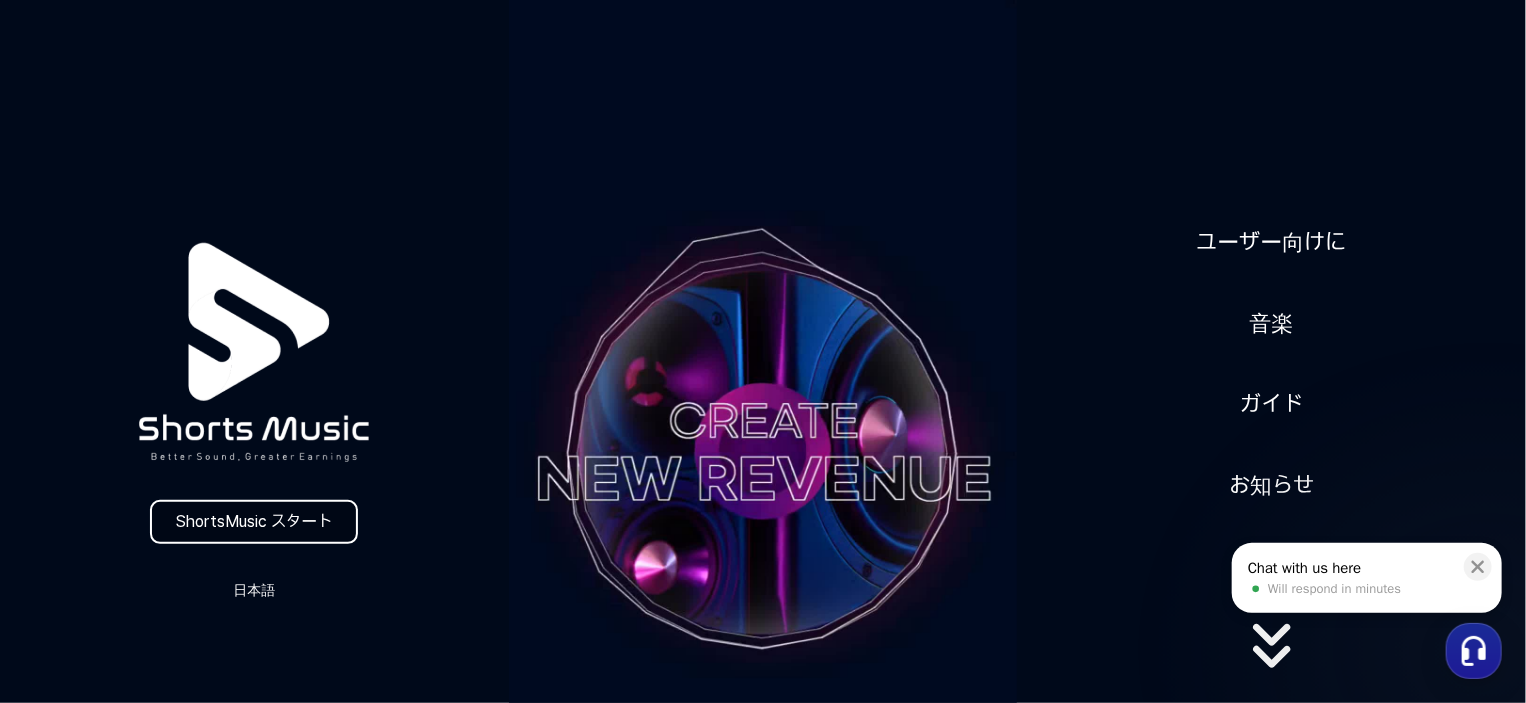 click on "ShortsMusic スタート" at bounding box center [254, 522] 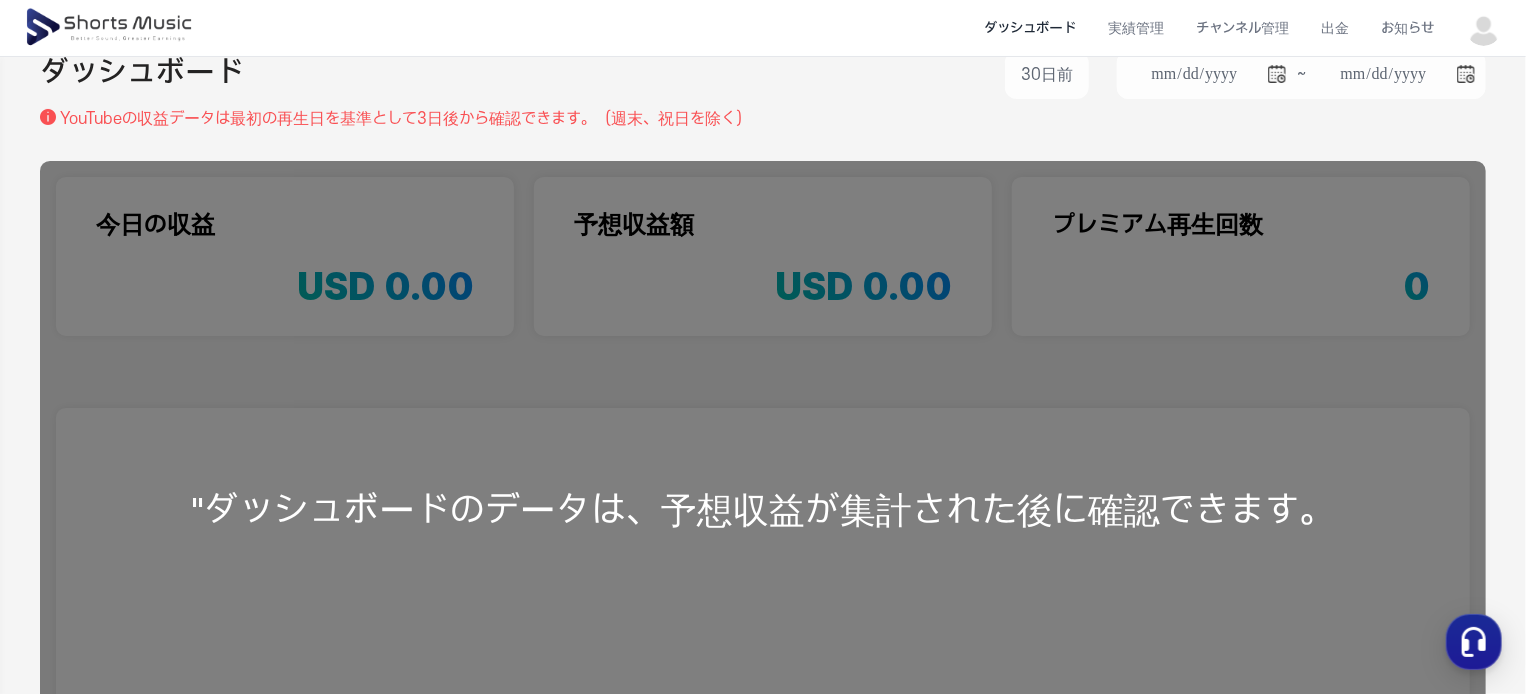 scroll, scrollTop: 0, scrollLeft: 0, axis: both 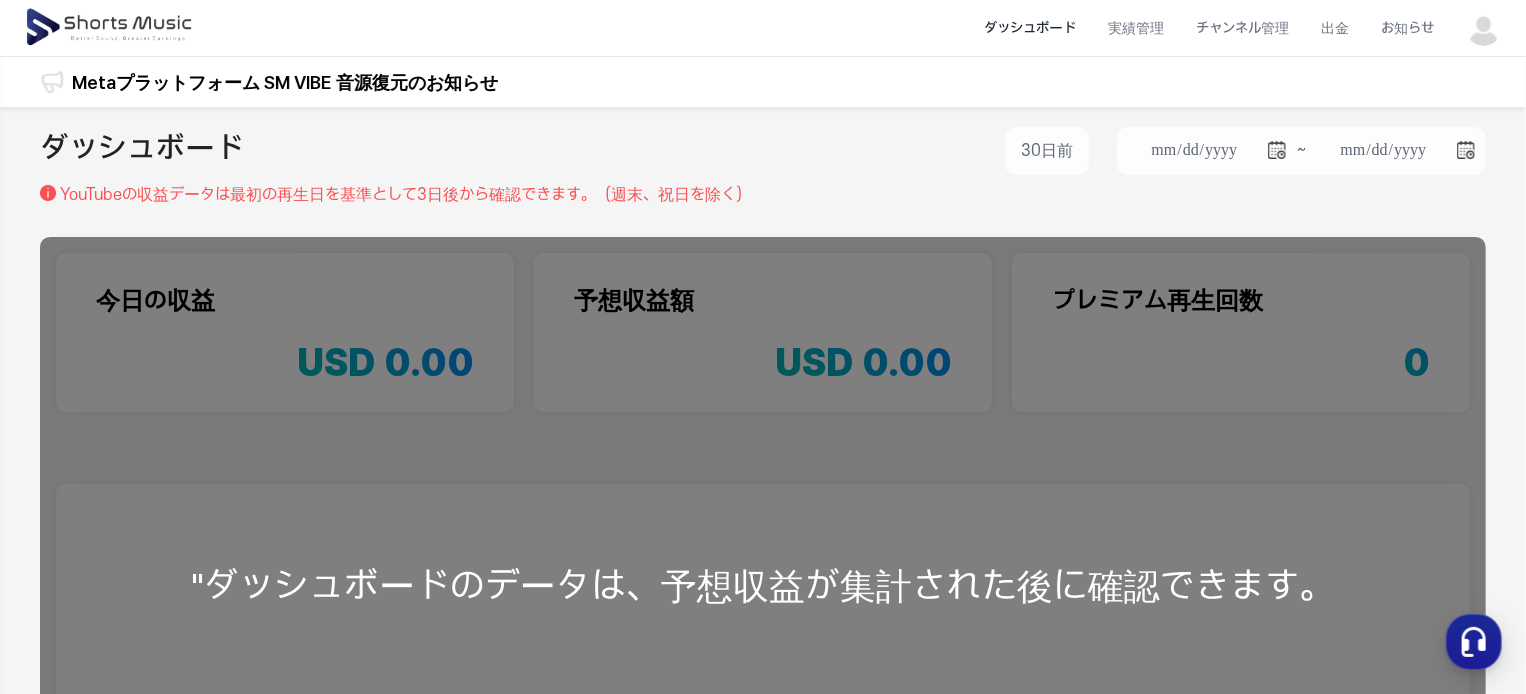 click at bounding box center [1484, 28] 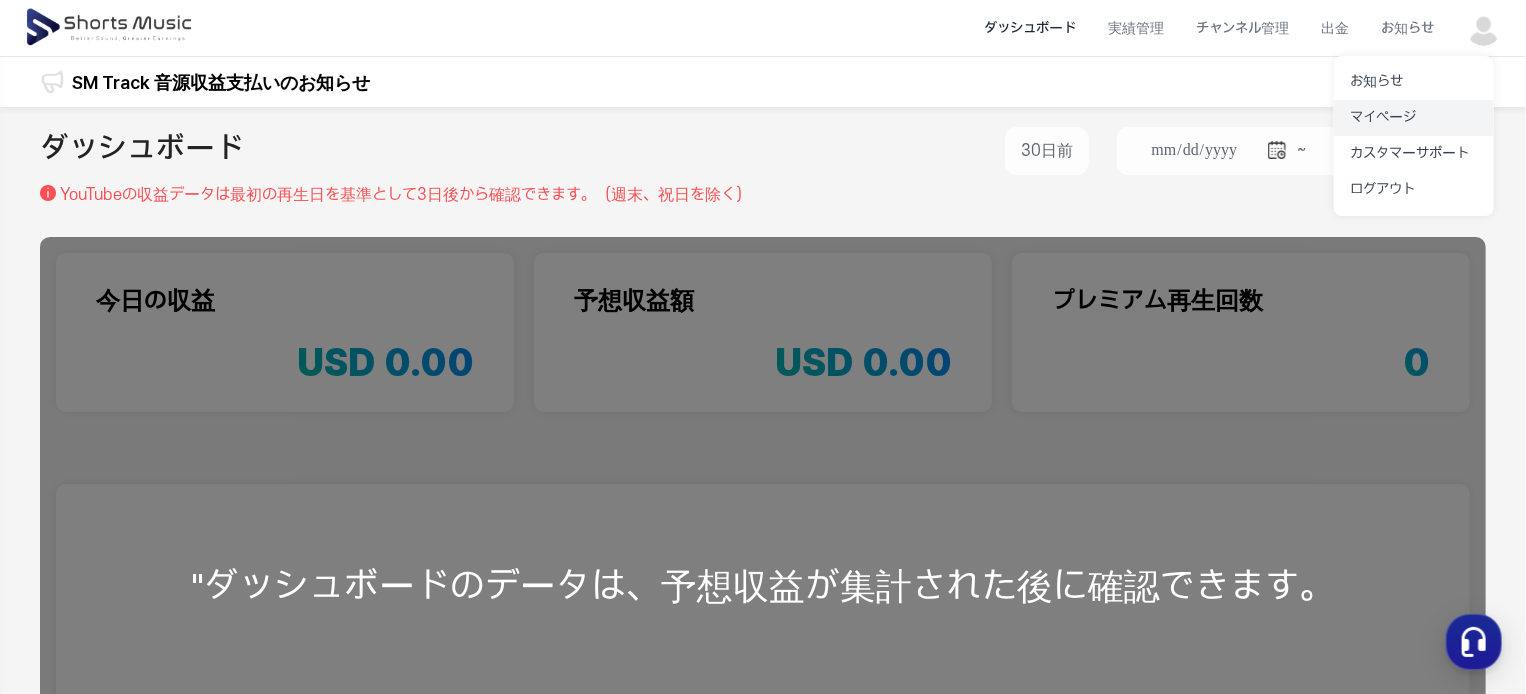 click on "マイページ" at bounding box center (1414, 118) 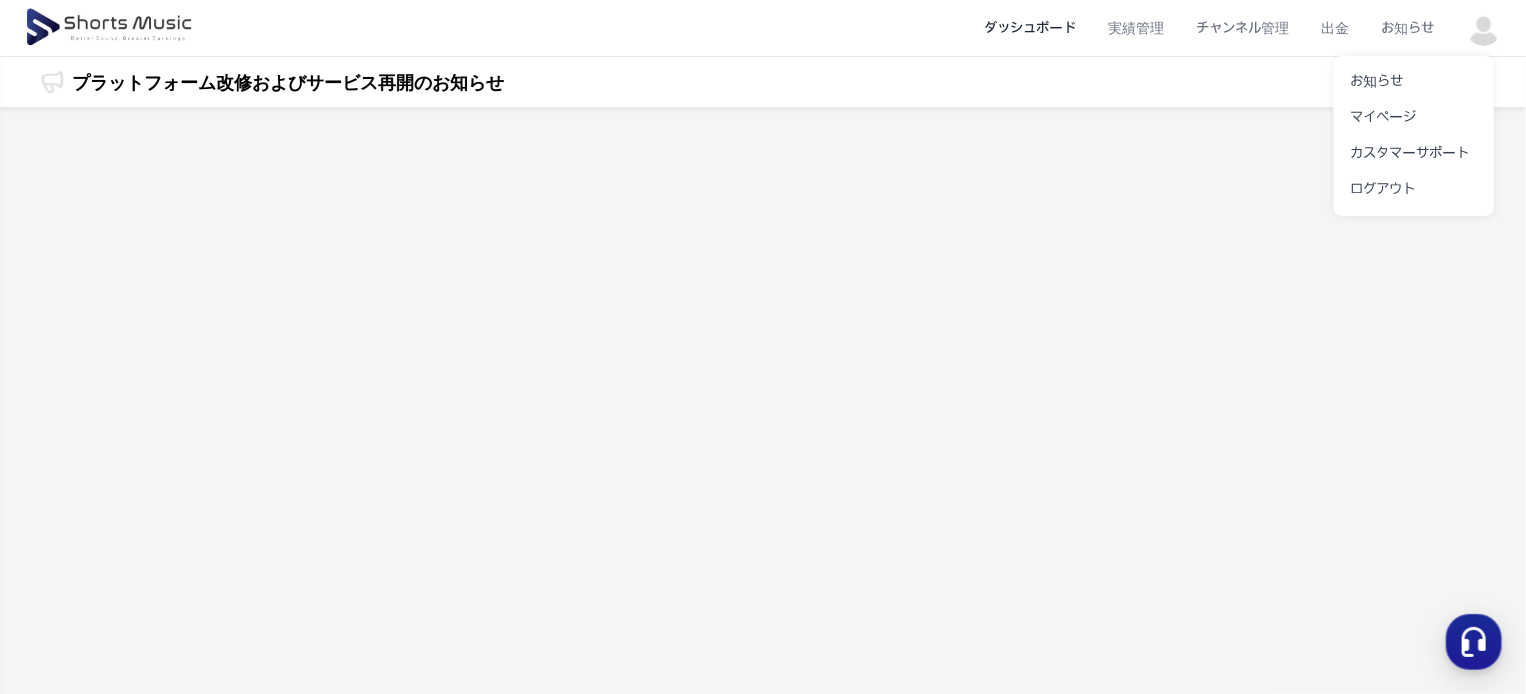 click at bounding box center (763, 347) 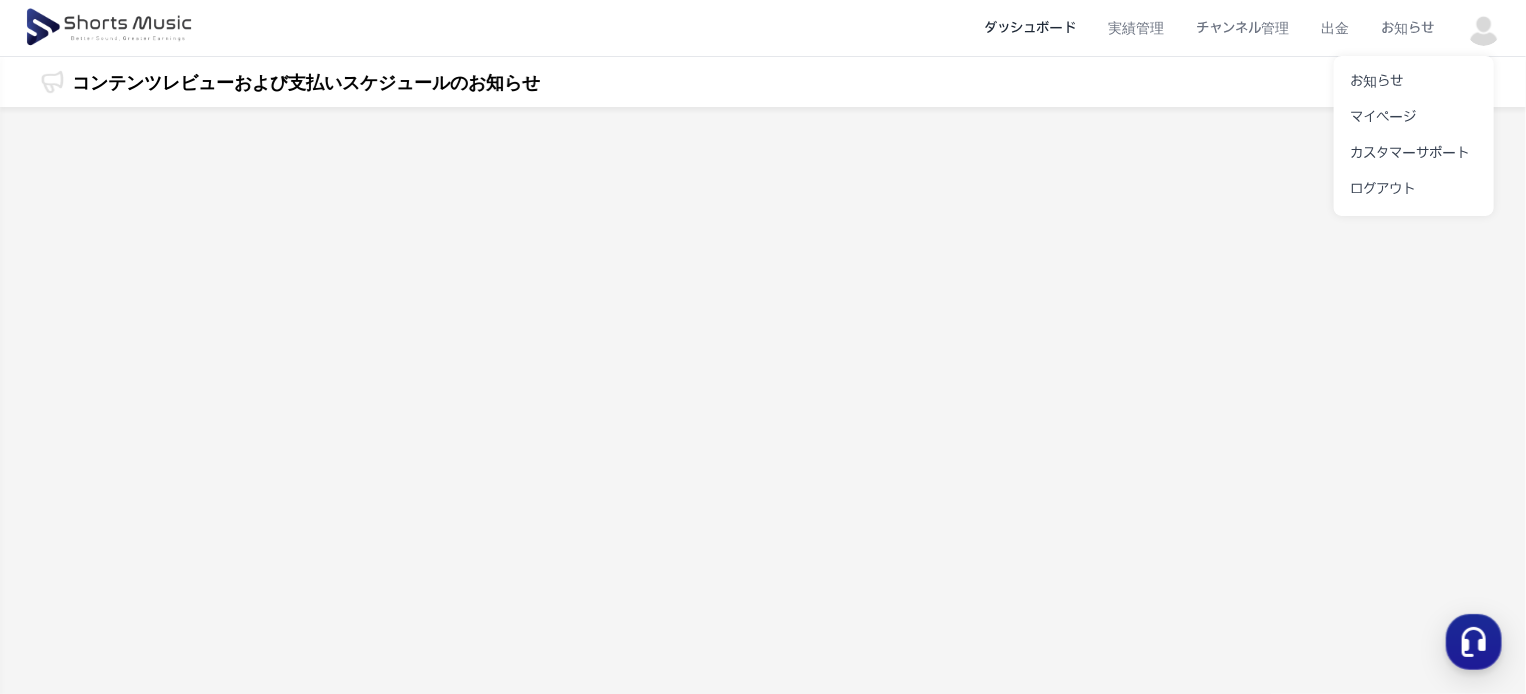 click at bounding box center (763, 347) 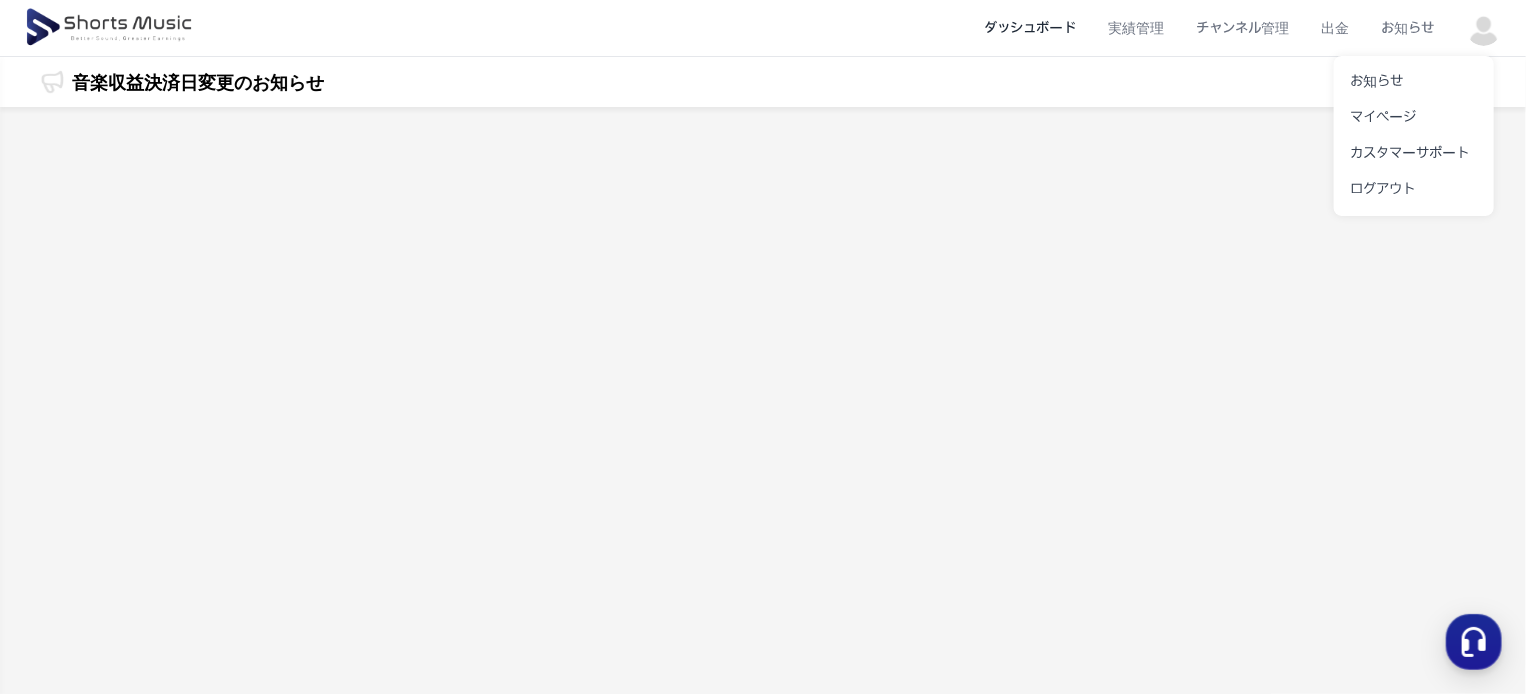 click at bounding box center [763, 347] 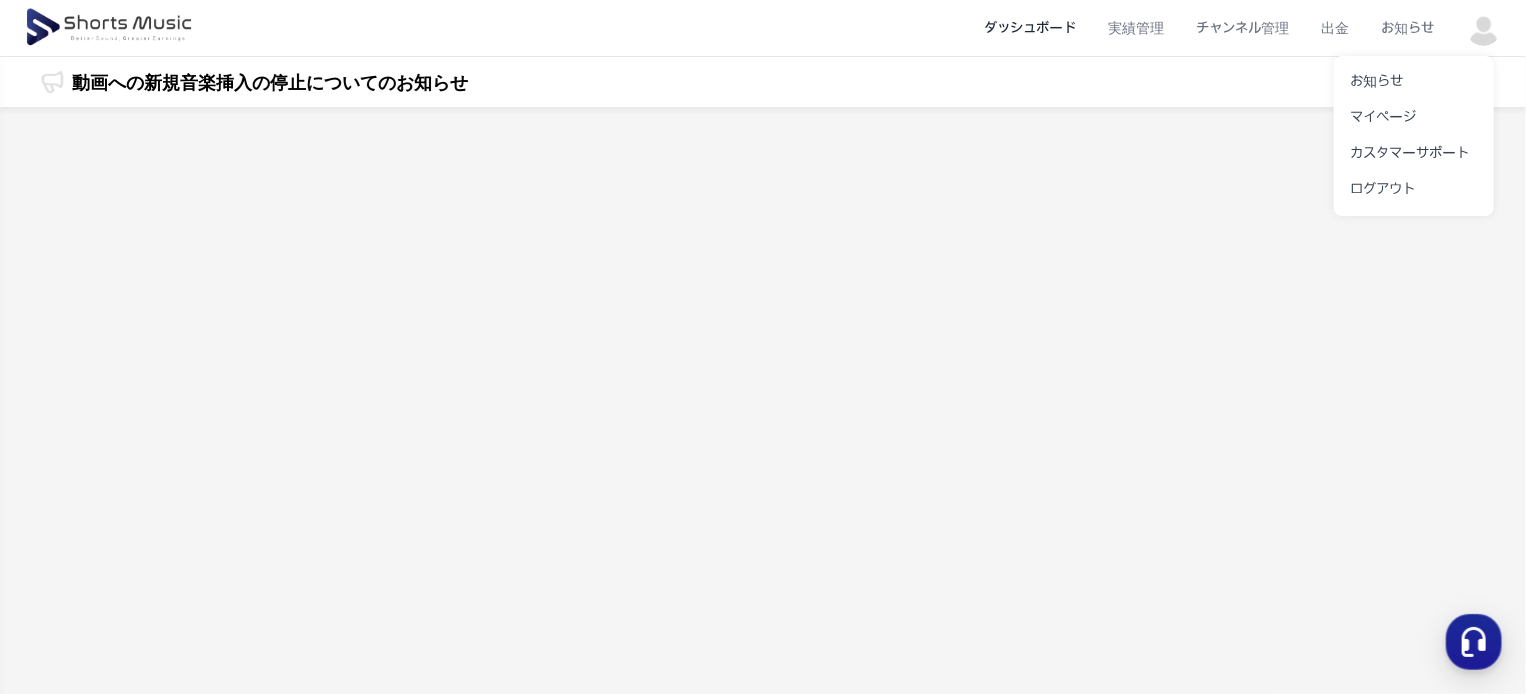 click at bounding box center [763, 347] 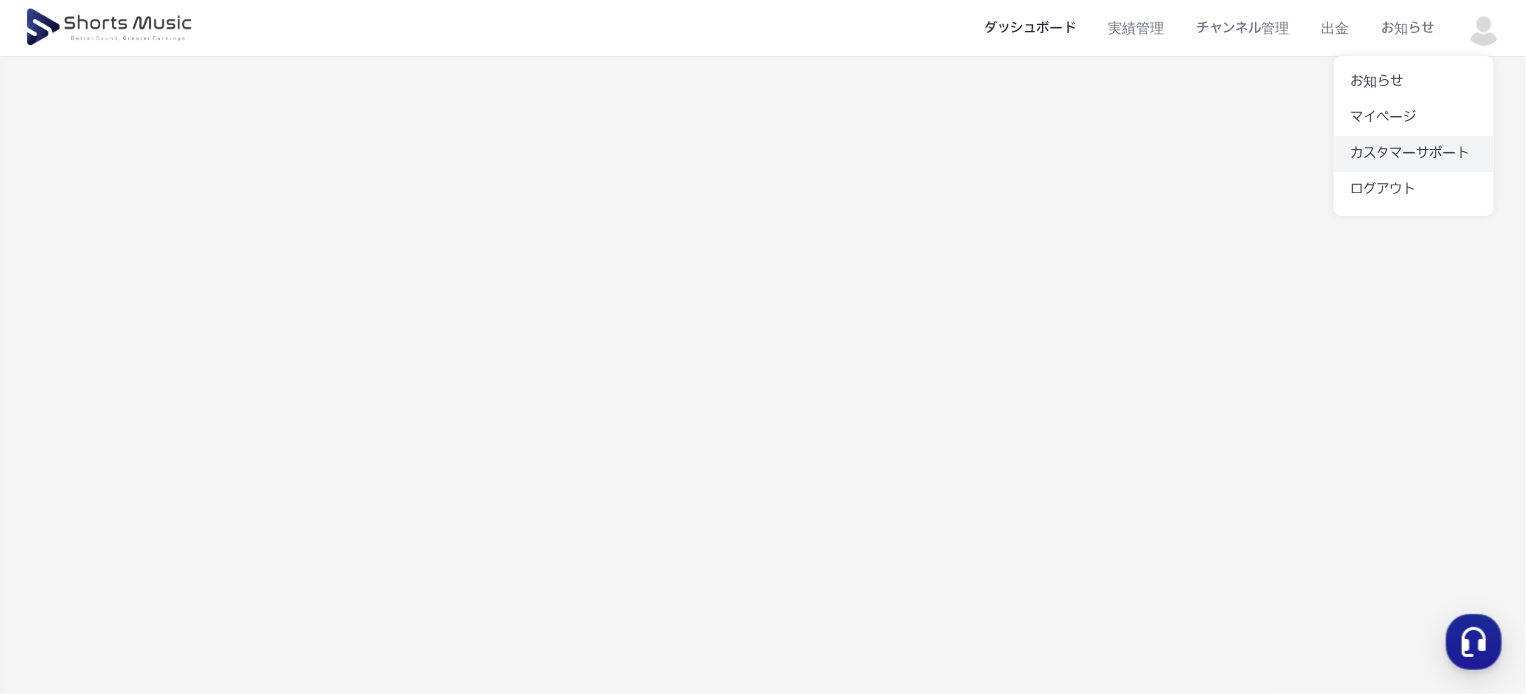 scroll, scrollTop: 108, scrollLeft: 0, axis: vertical 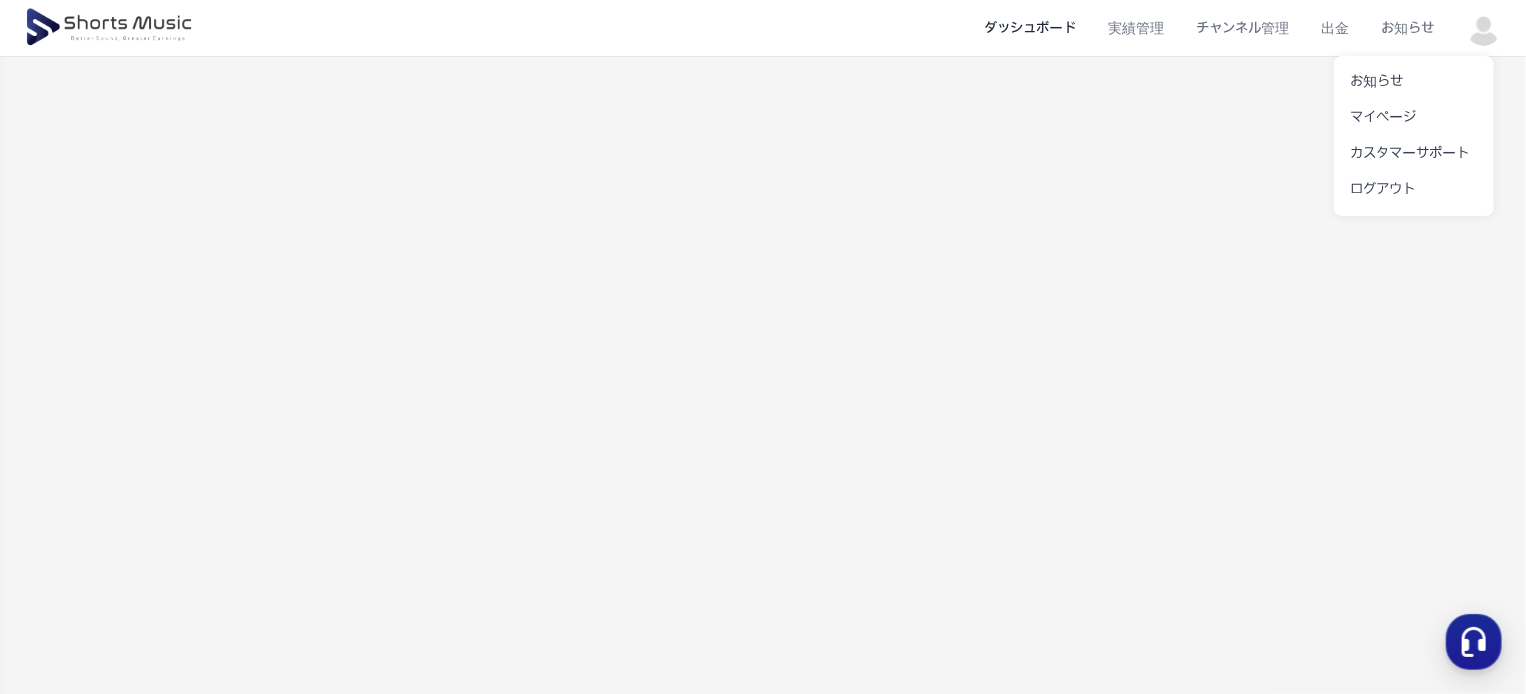click at bounding box center [763, 347] 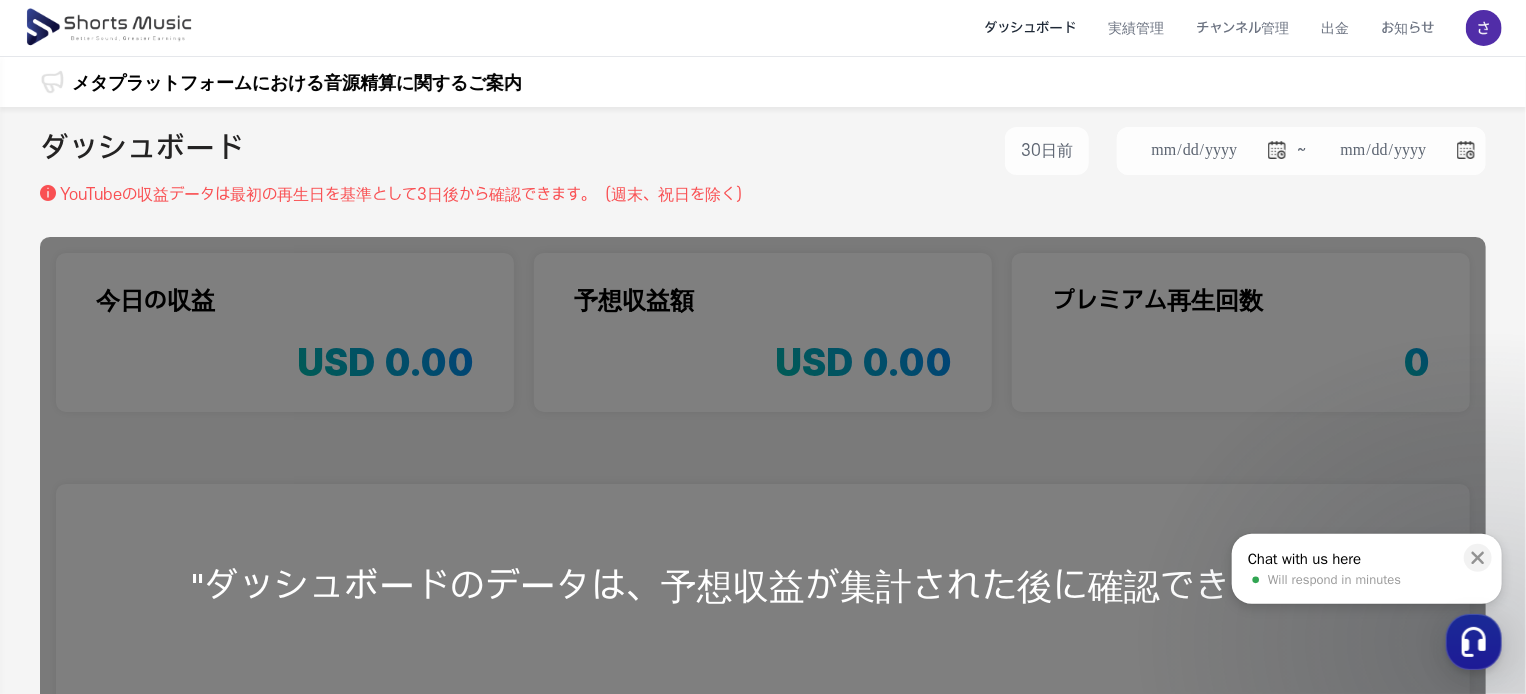scroll, scrollTop: 0, scrollLeft: 0, axis: both 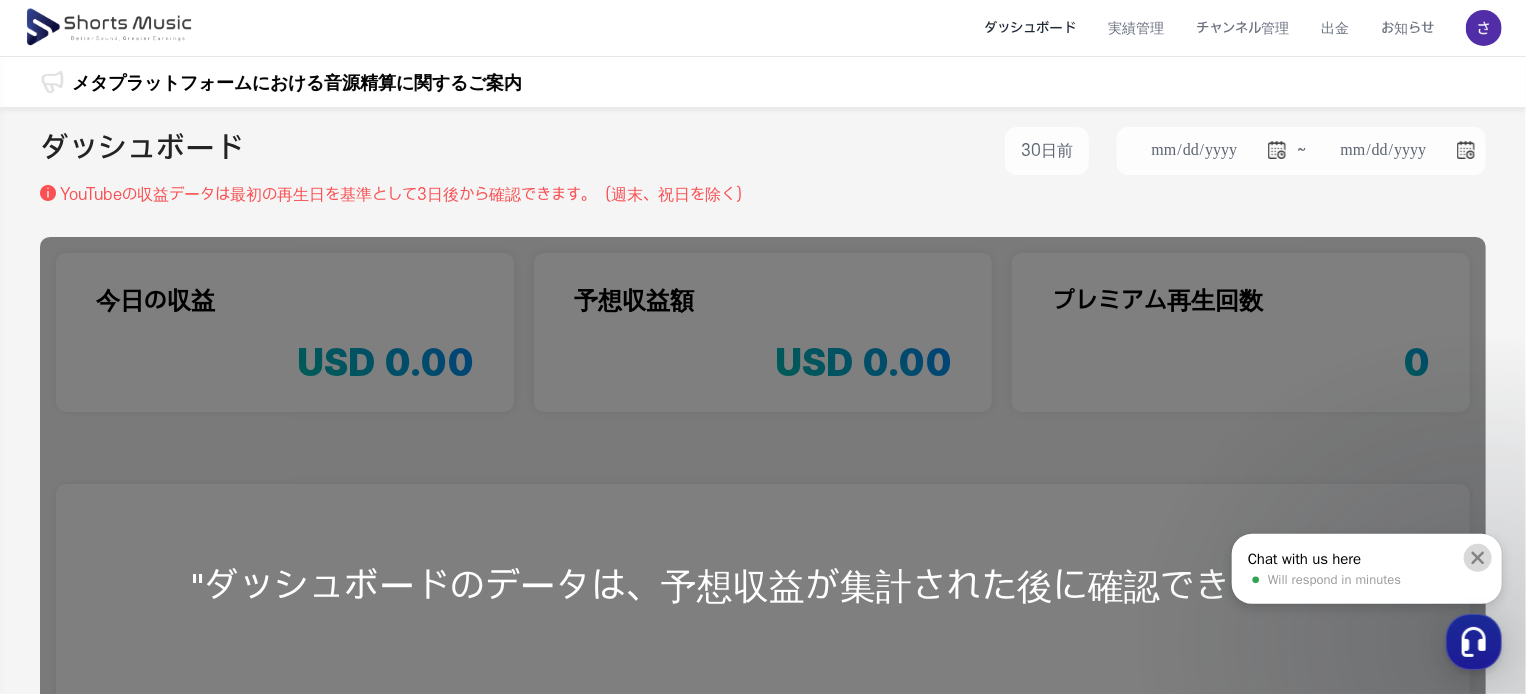 click 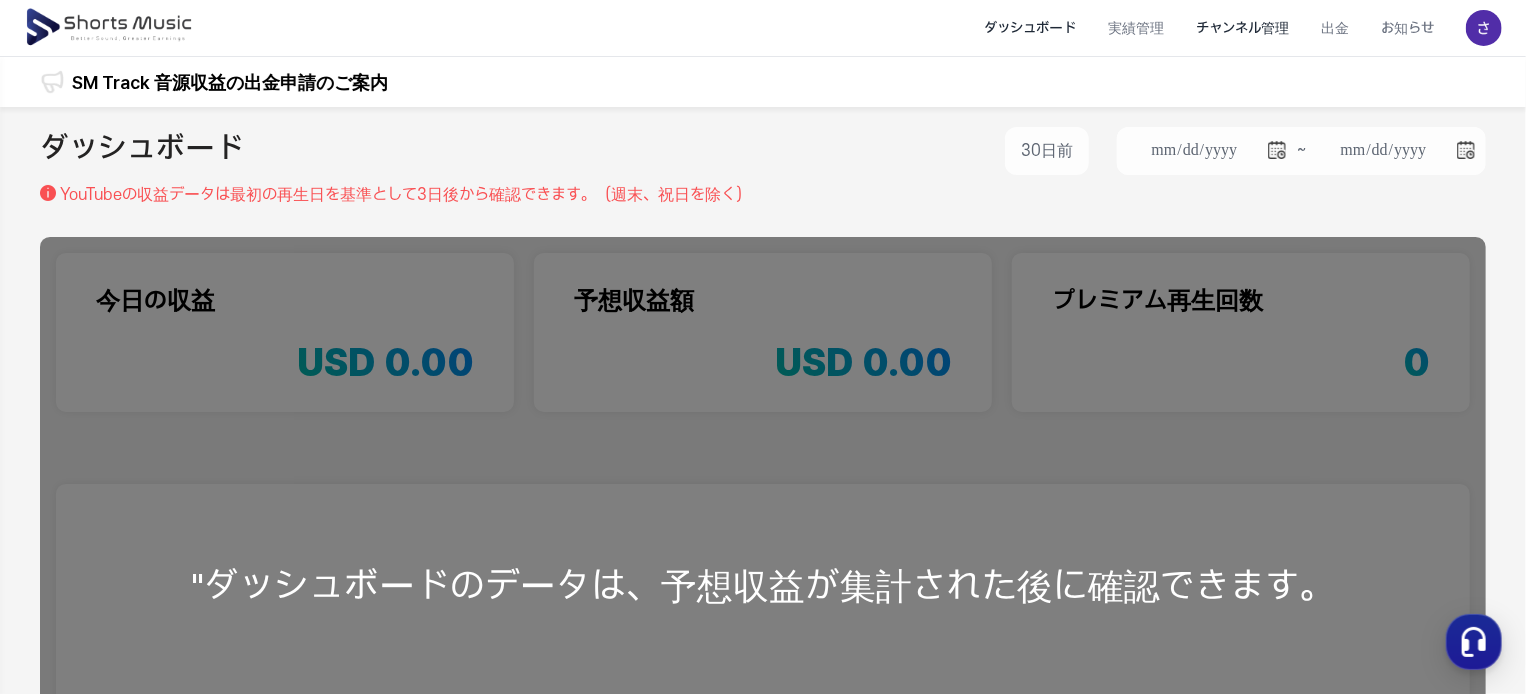 click on "チャンネル管理" at bounding box center (1242, 28) 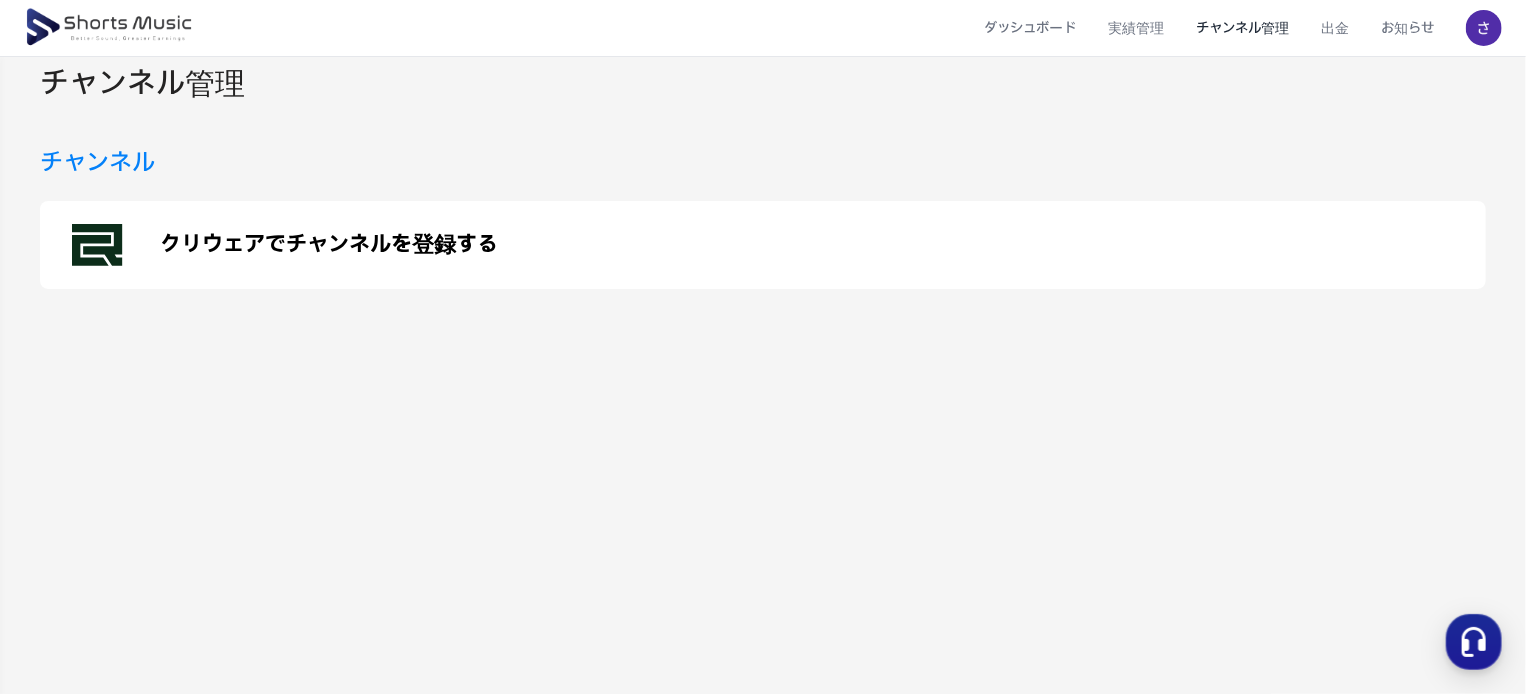 scroll, scrollTop: 100, scrollLeft: 0, axis: vertical 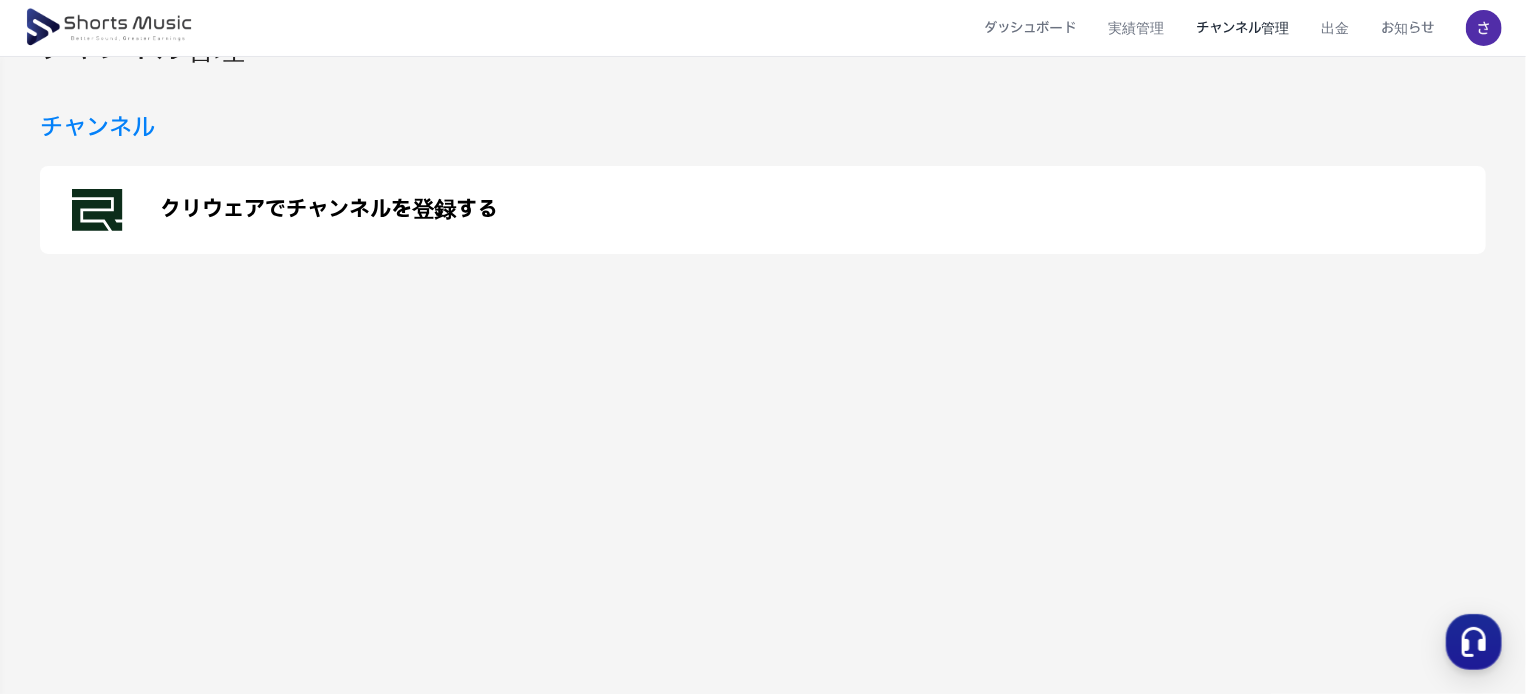 click on "クリウェアでチャンネルを登録する" at bounding box center (763, 210) 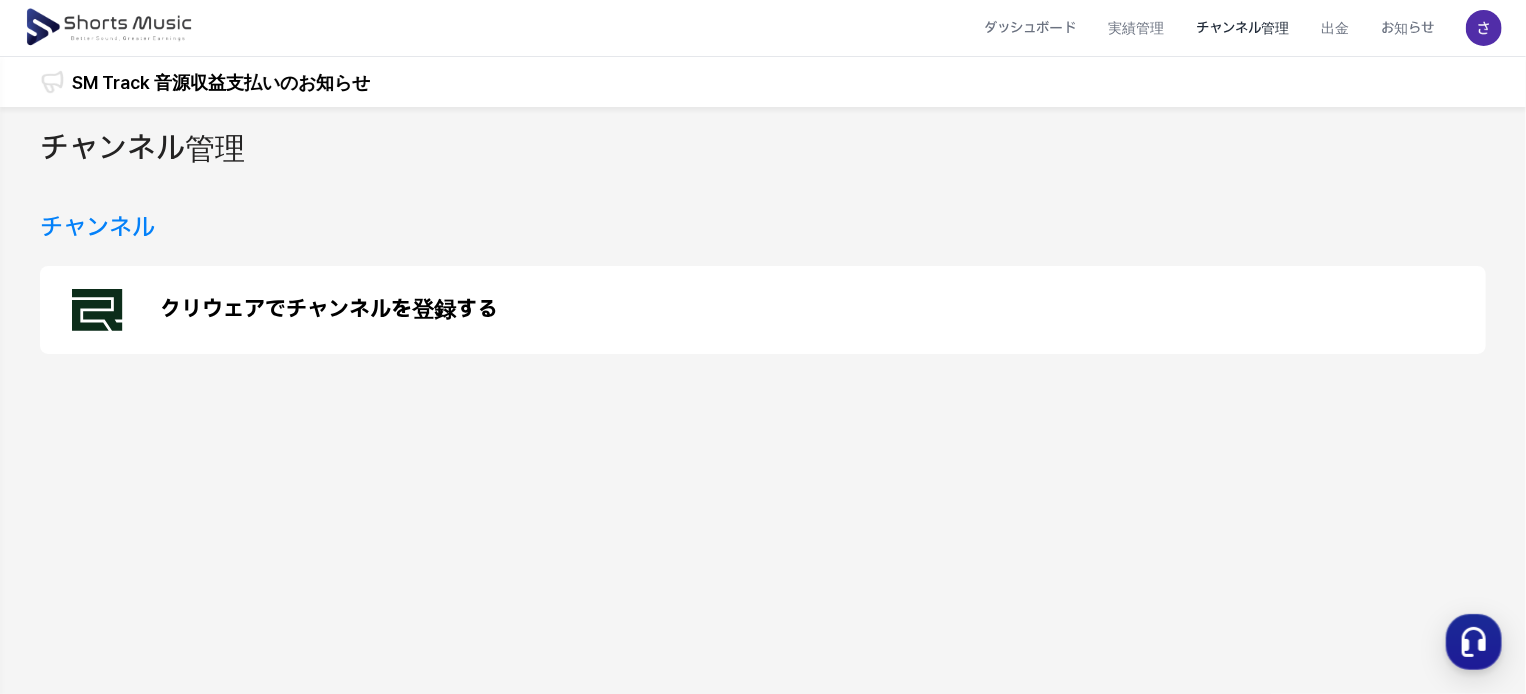 scroll, scrollTop: 0, scrollLeft: 0, axis: both 